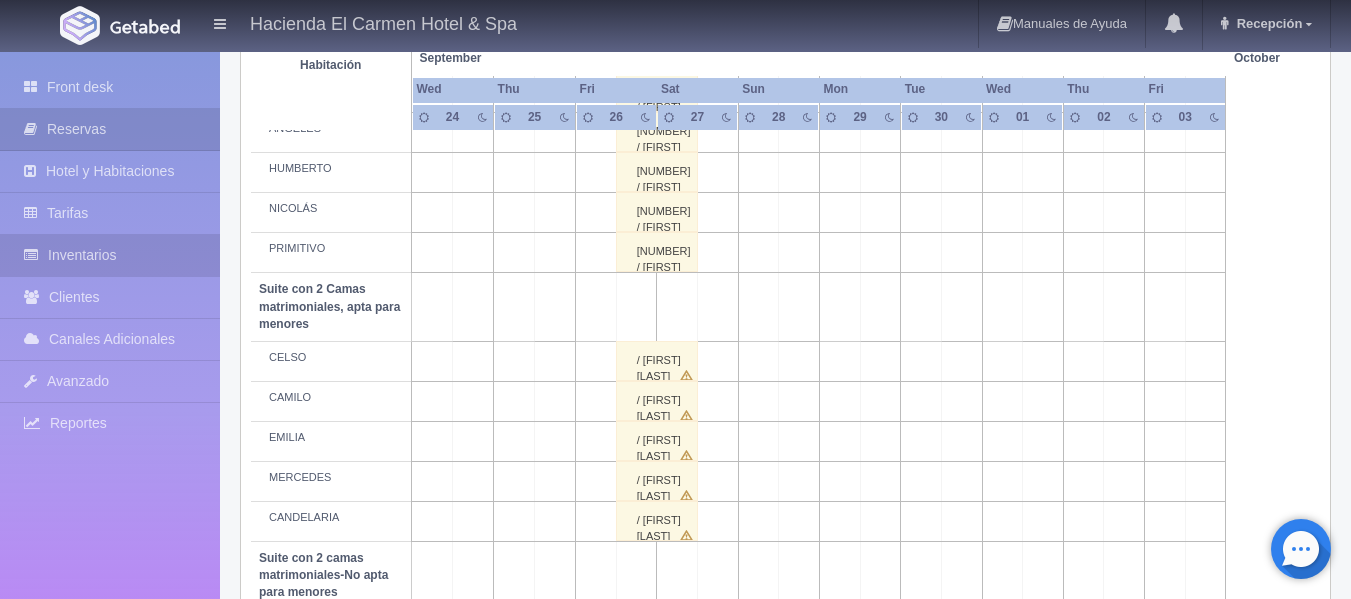 scroll, scrollTop: 1164, scrollLeft: 0, axis: vertical 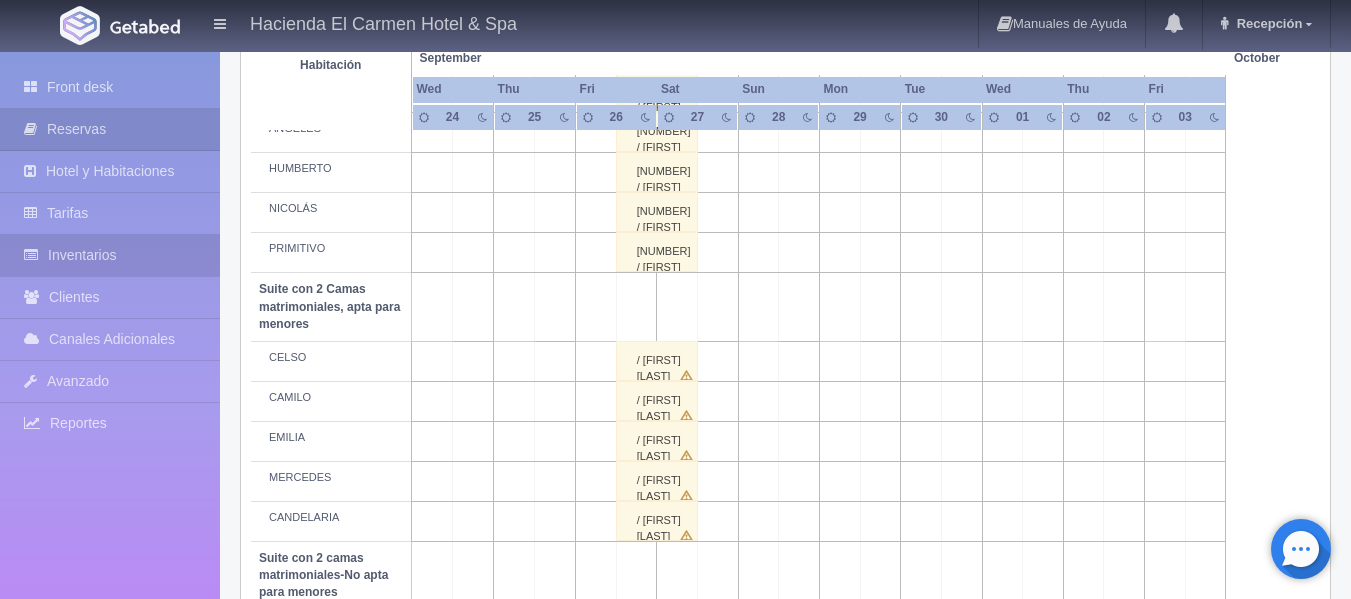 click on "Inventarios" at bounding box center (110, 255) 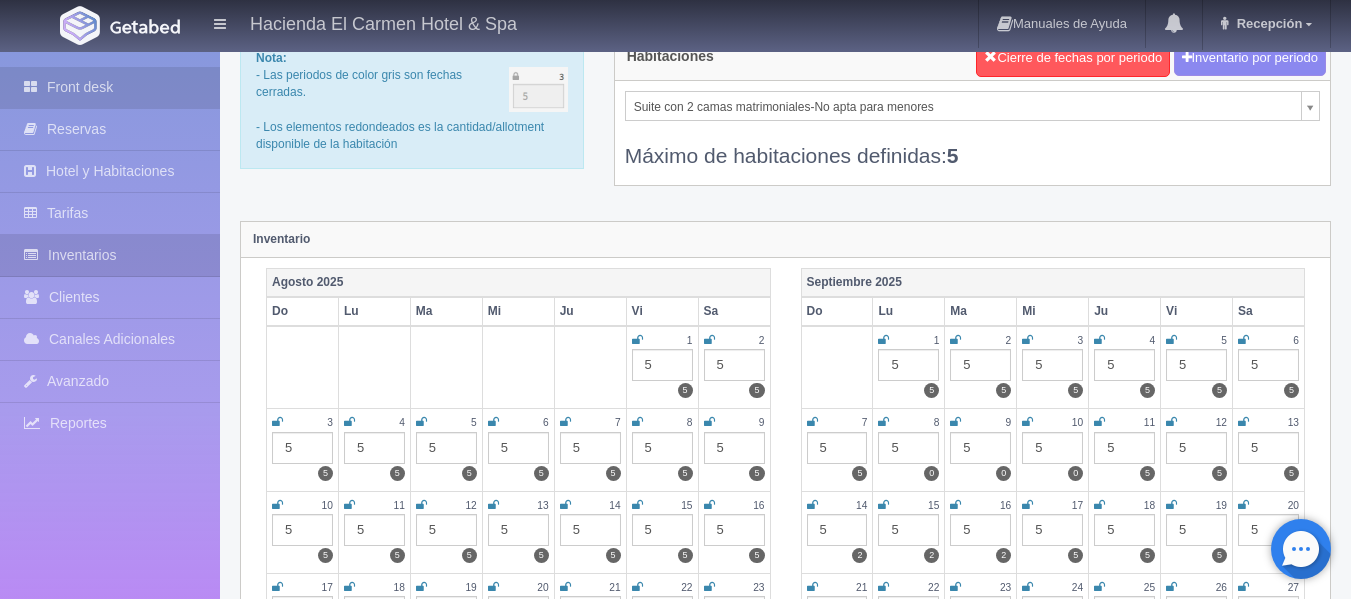 scroll, scrollTop: 0, scrollLeft: 0, axis: both 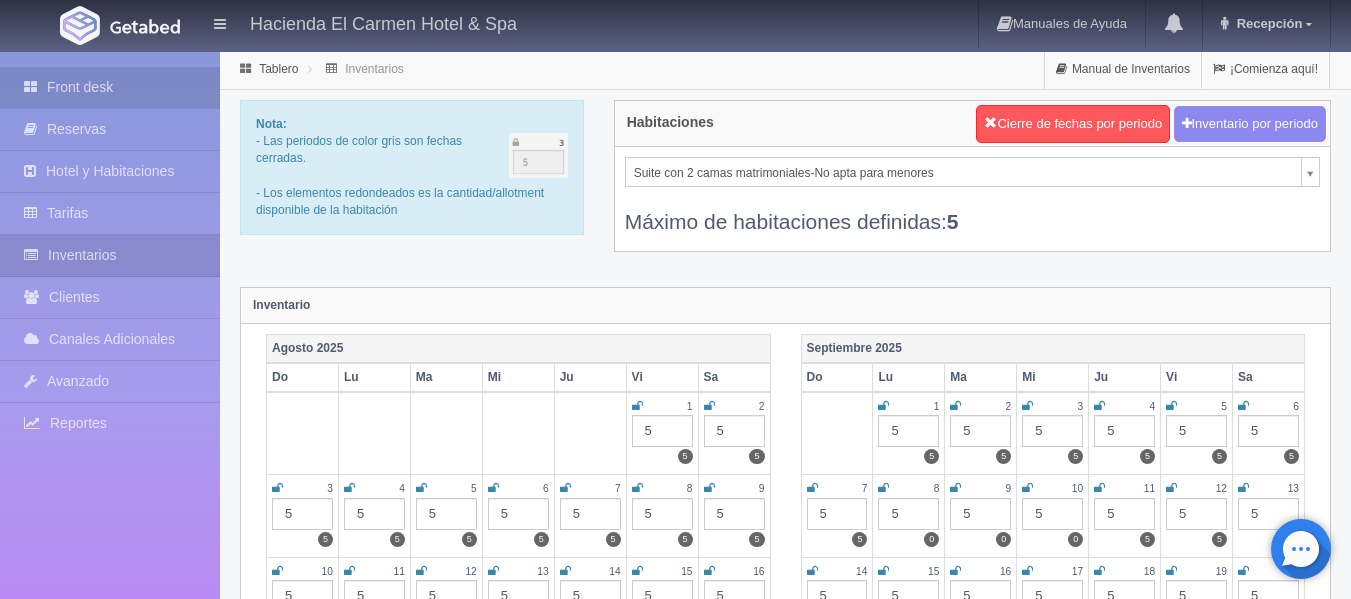 click on "Front desk" at bounding box center [110, 87] 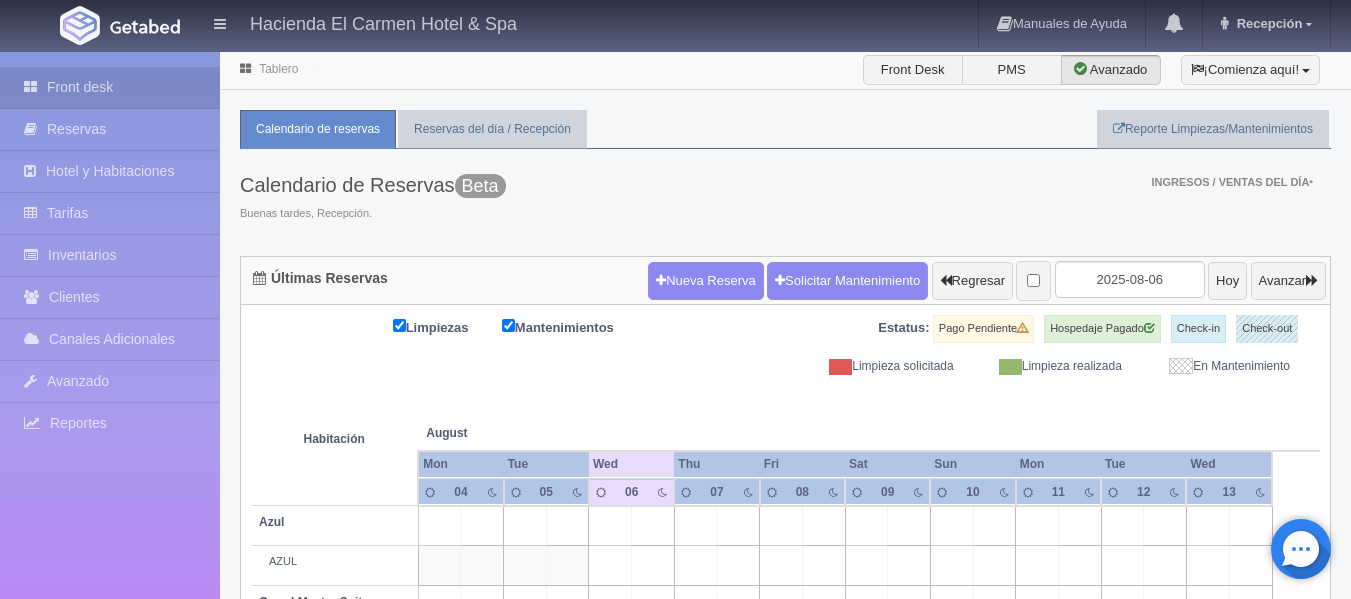 scroll, scrollTop: 0, scrollLeft: 0, axis: both 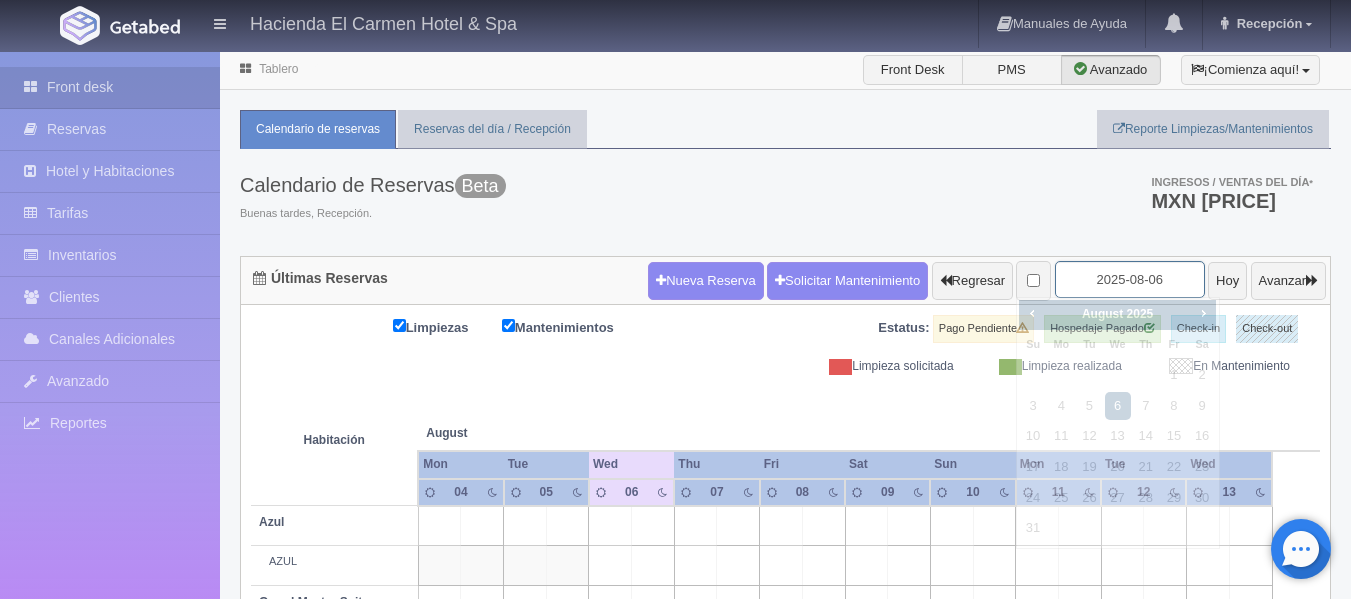 click on "2025-08-06" at bounding box center (1130, 279) 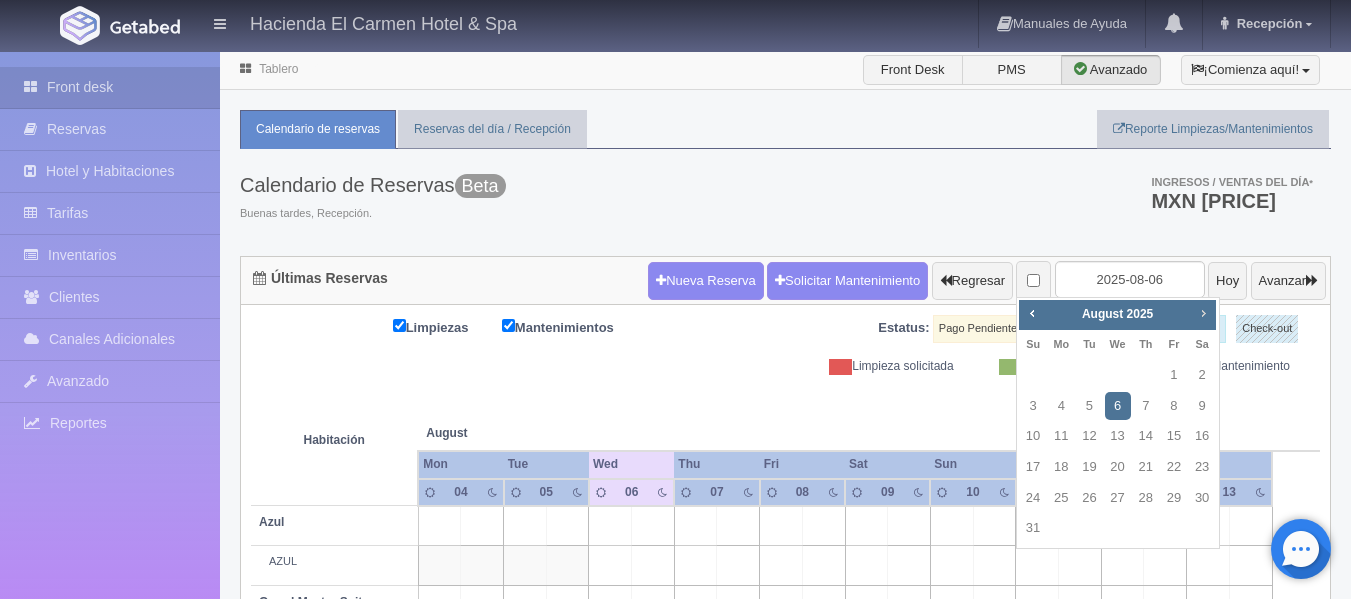 click on "Next" at bounding box center [1203, 313] 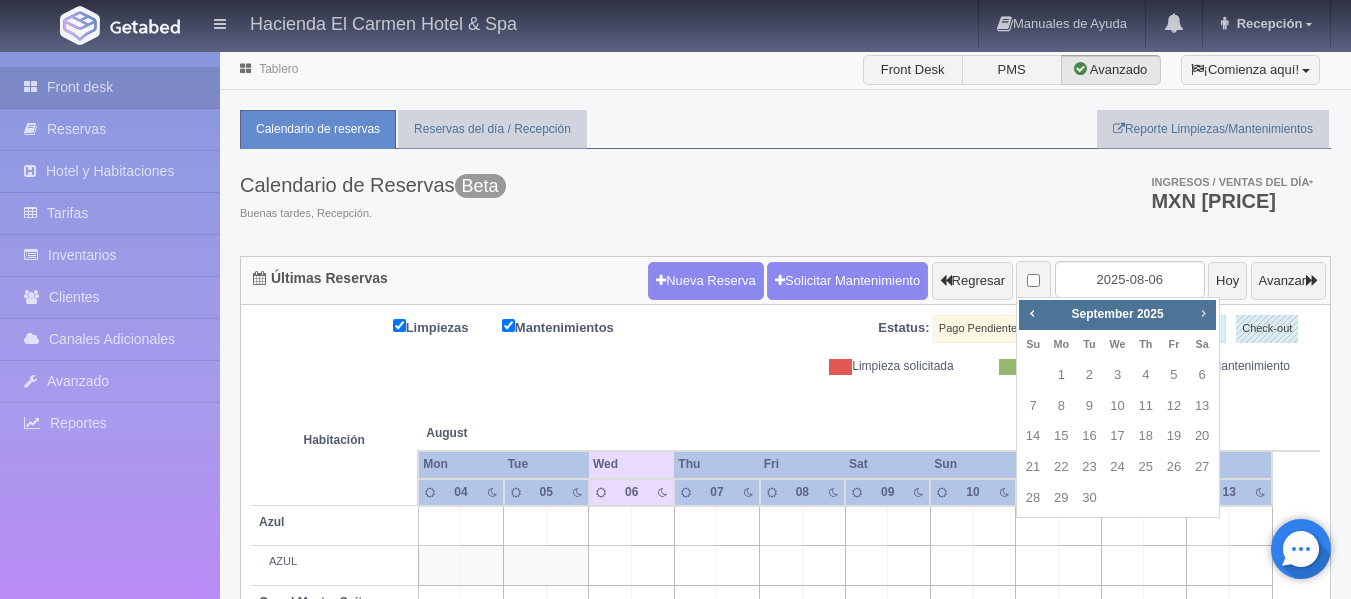 click on "Next" at bounding box center [1203, 313] 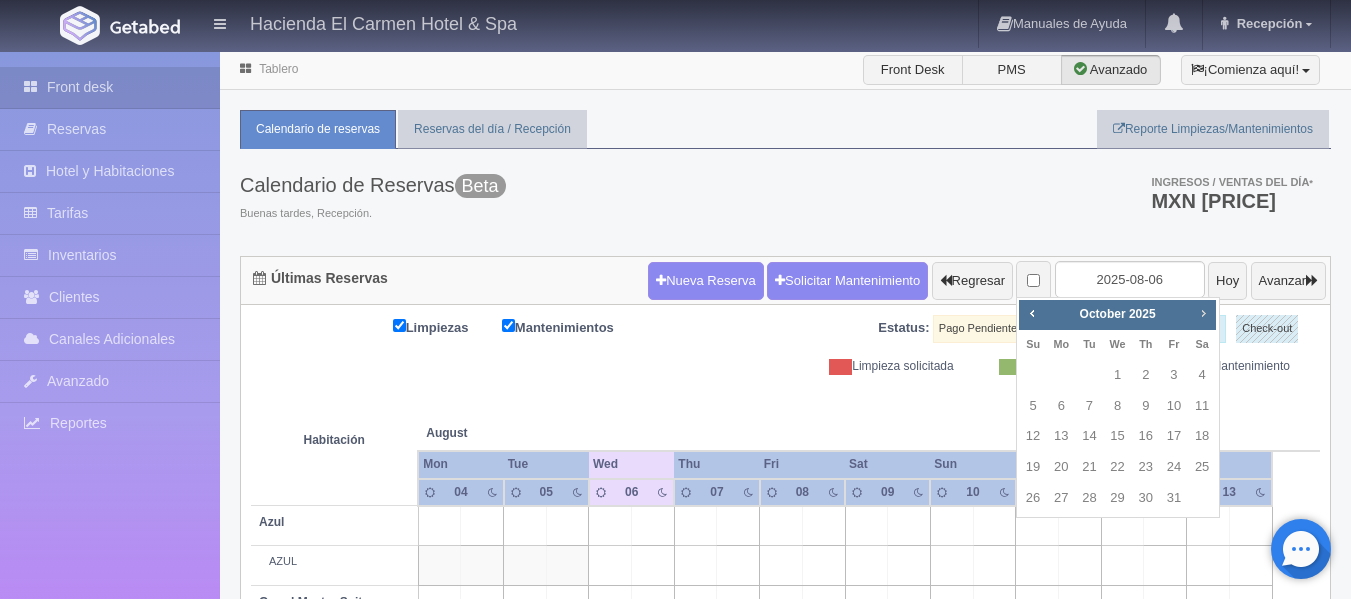 click on "Next" at bounding box center [1203, 313] 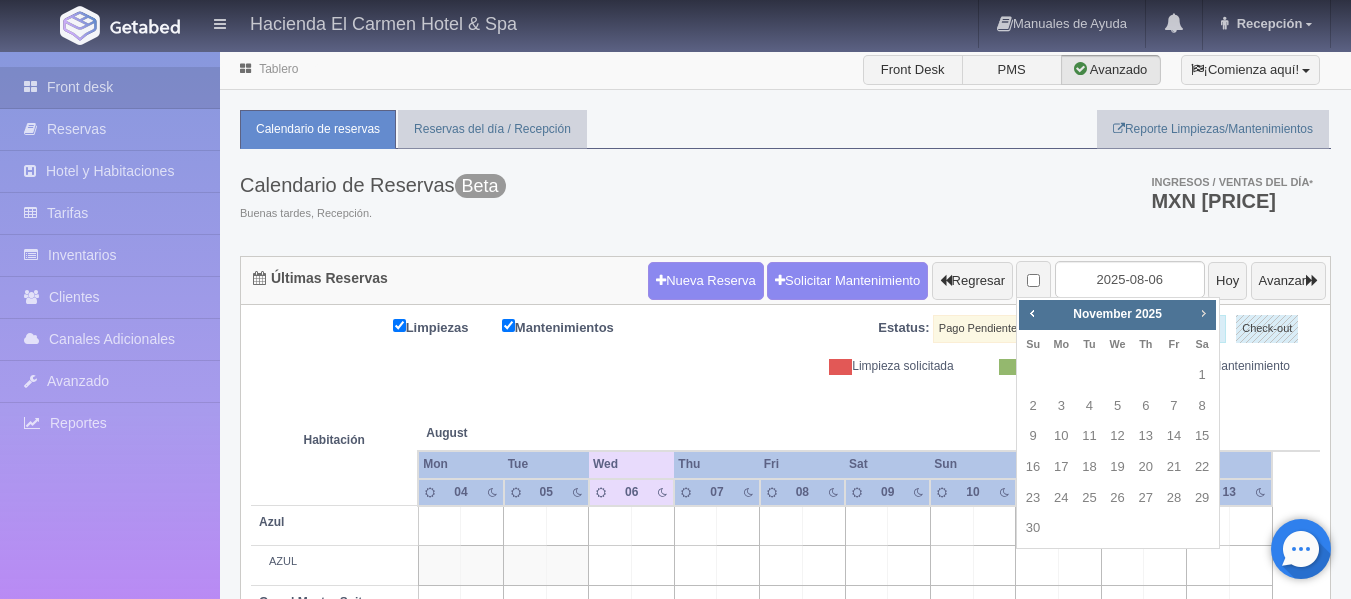 click on "Next" at bounding box center [1203, 313] 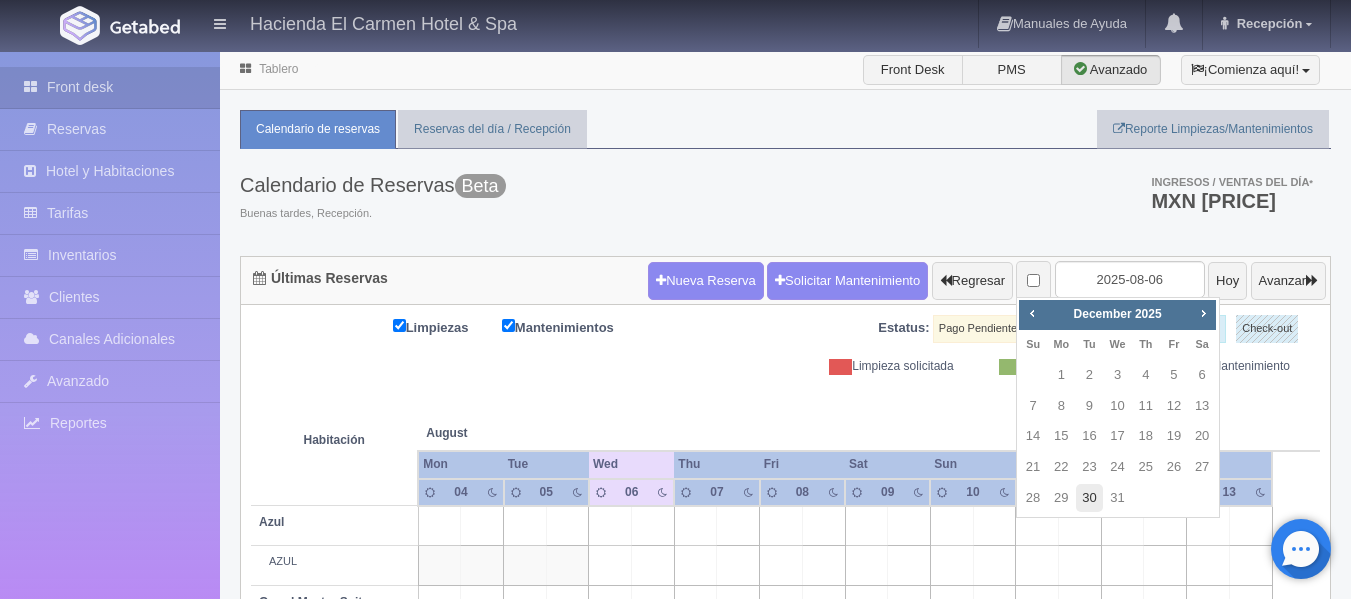 click on "30" at bounding box center [1089, 498] 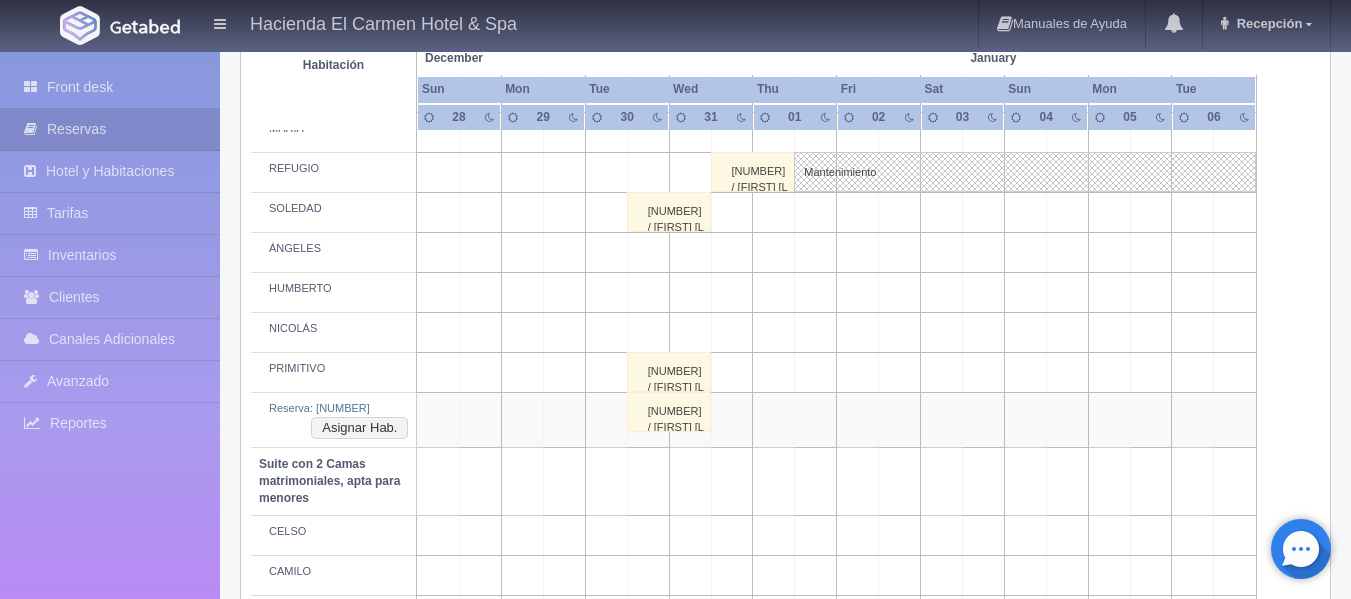 scroll, scrollTop: 1045, scrollLeft: 0, axis: vertical 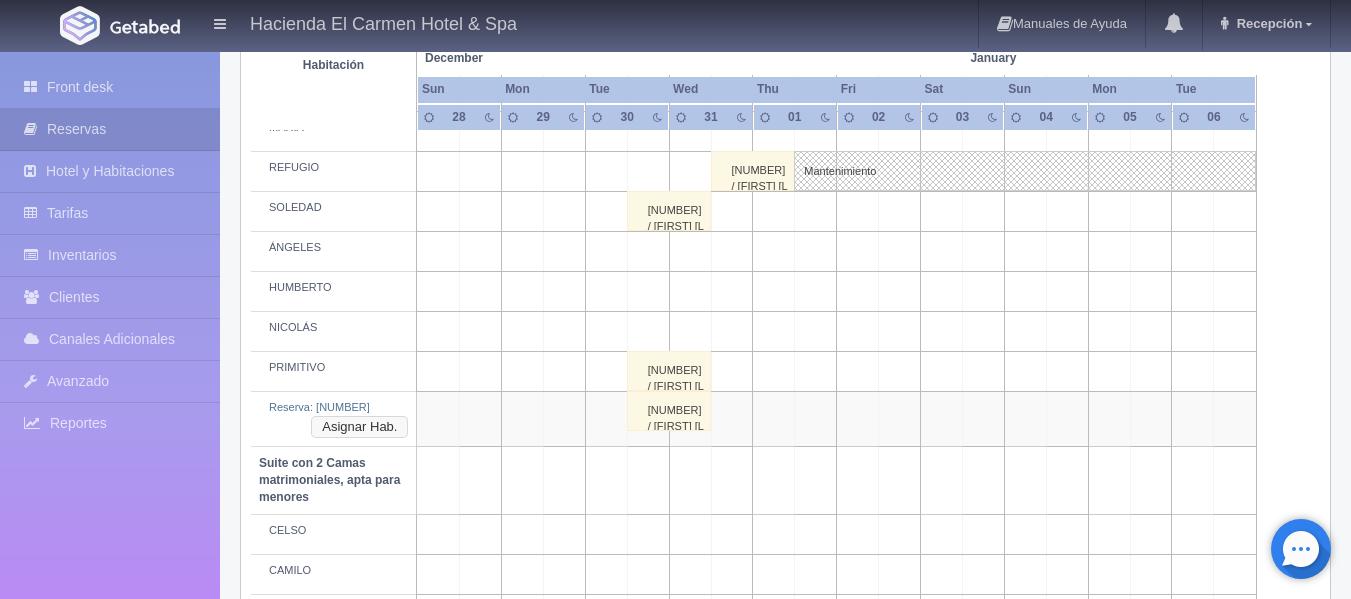 click on "Asignar Hab." at bounding box center [359, 427] 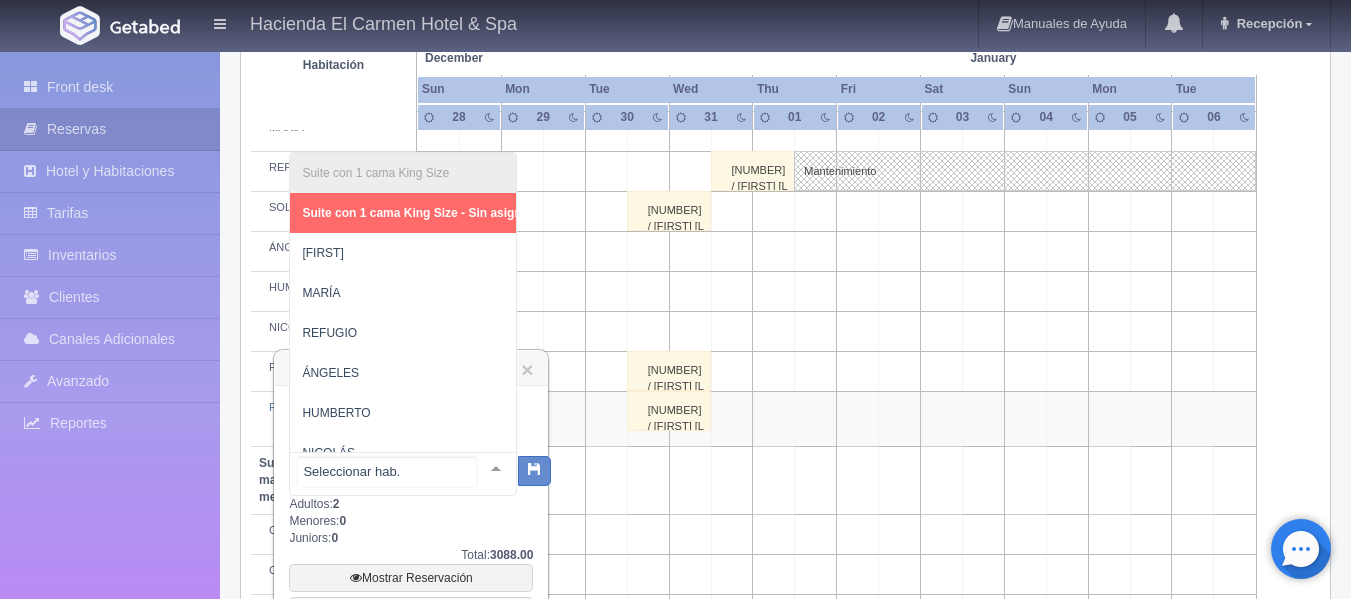 click at bounding box center [496, 468] 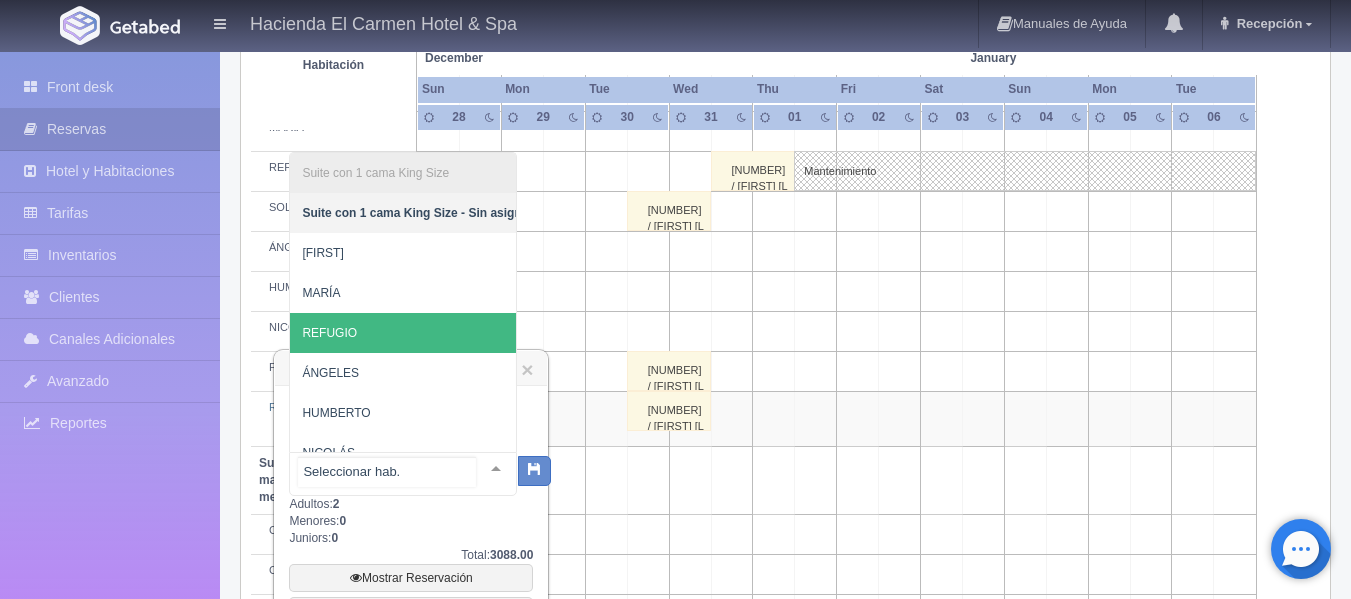 click on "REFUGIO" at bounding box center (417, 333) 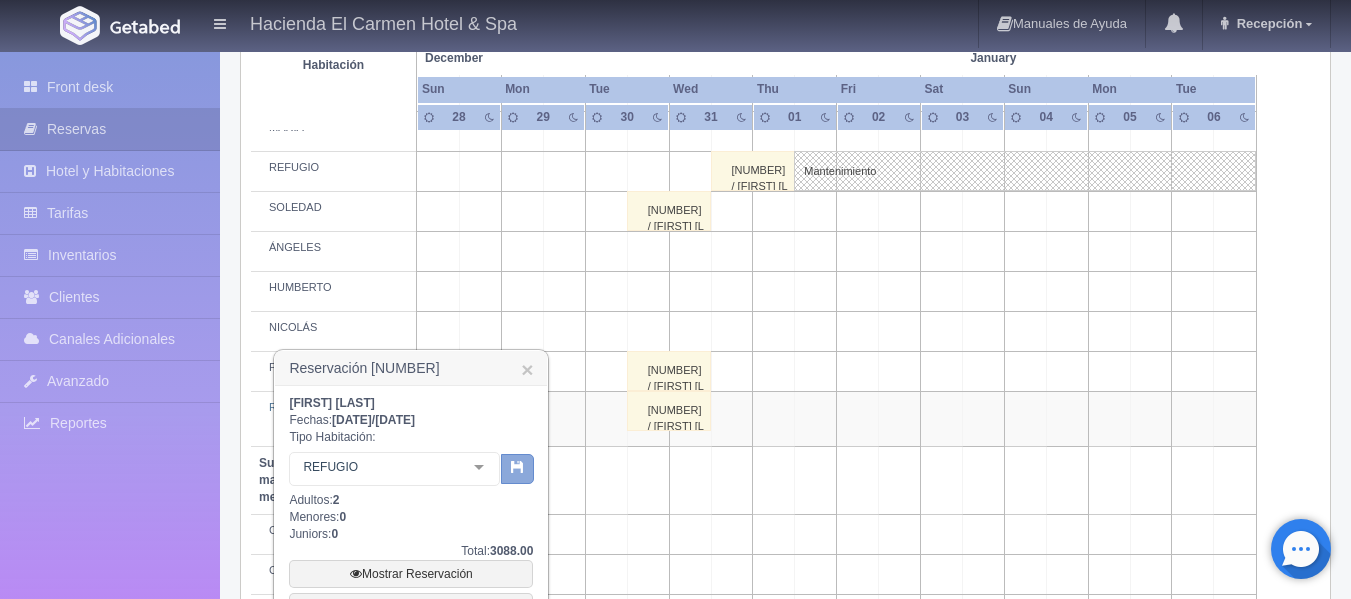 click at bounding box center (517, 466) 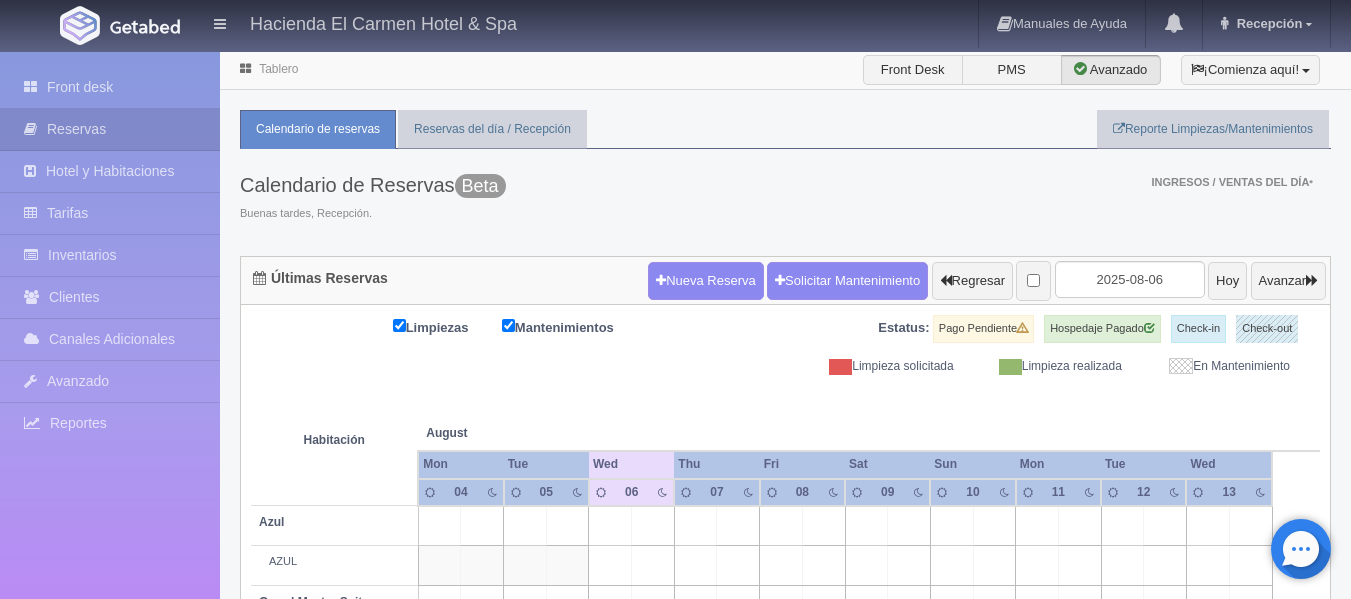 scroll, scrollTop: 149, scrollLeft: 0, axis: vertical 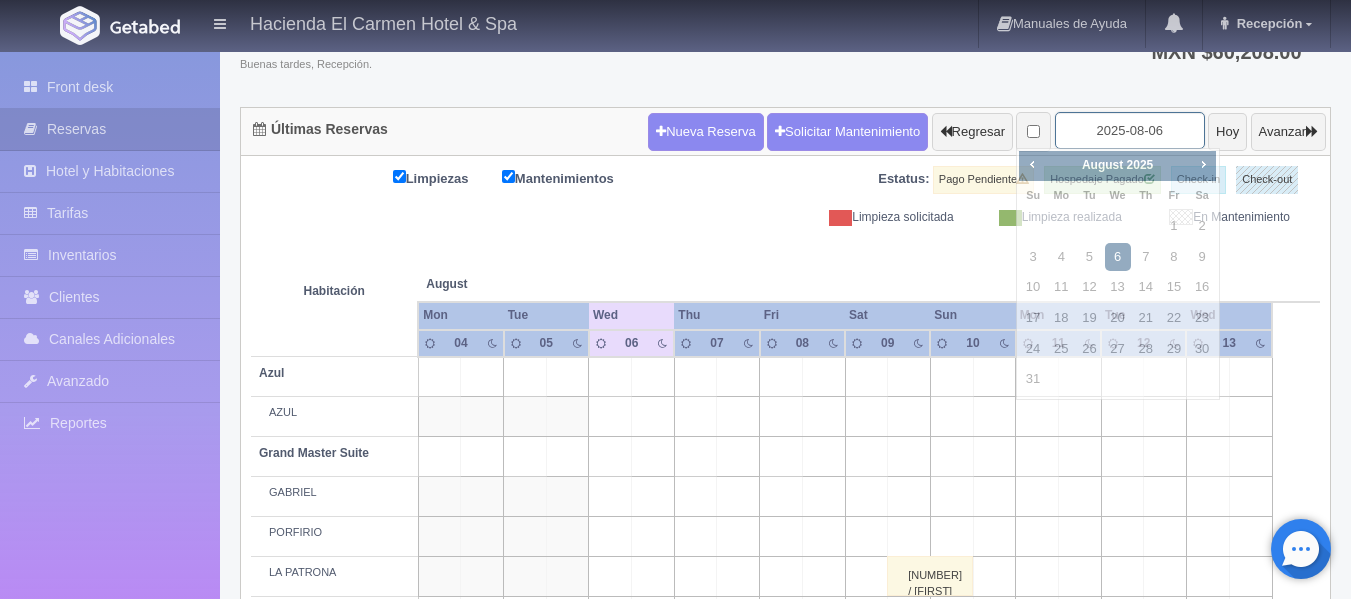 click on "2025-08-06" at bounding box center (1130, 130) 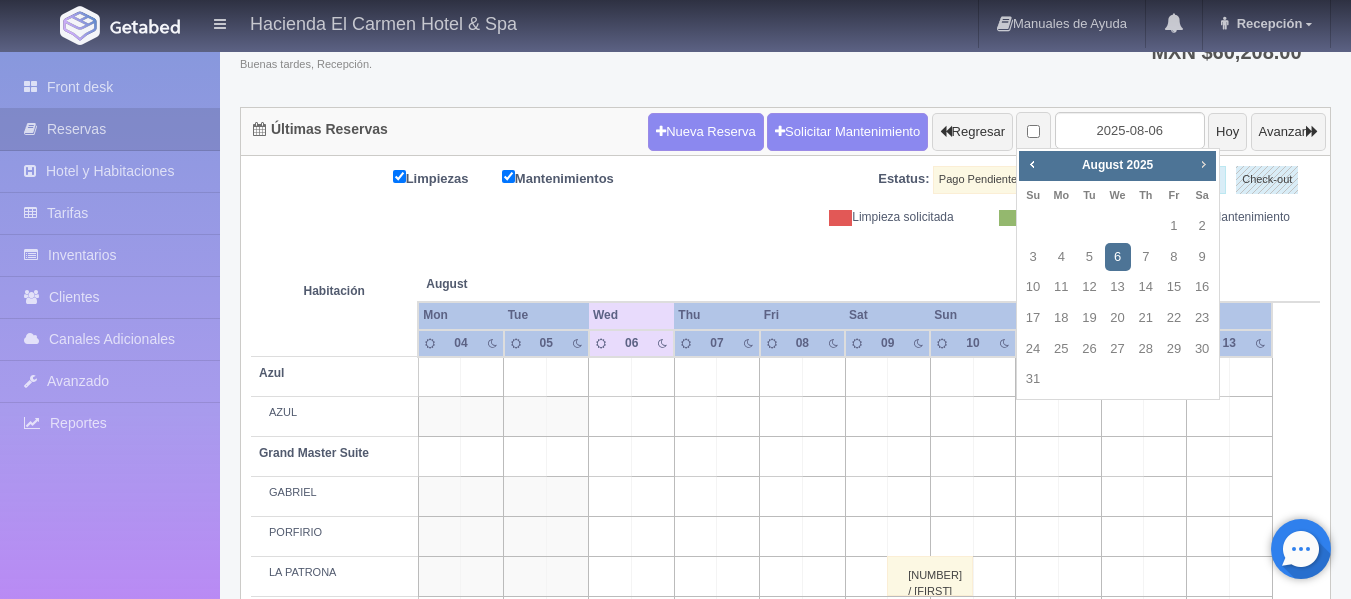 click on "Next" at bounding box center [1203, 164] 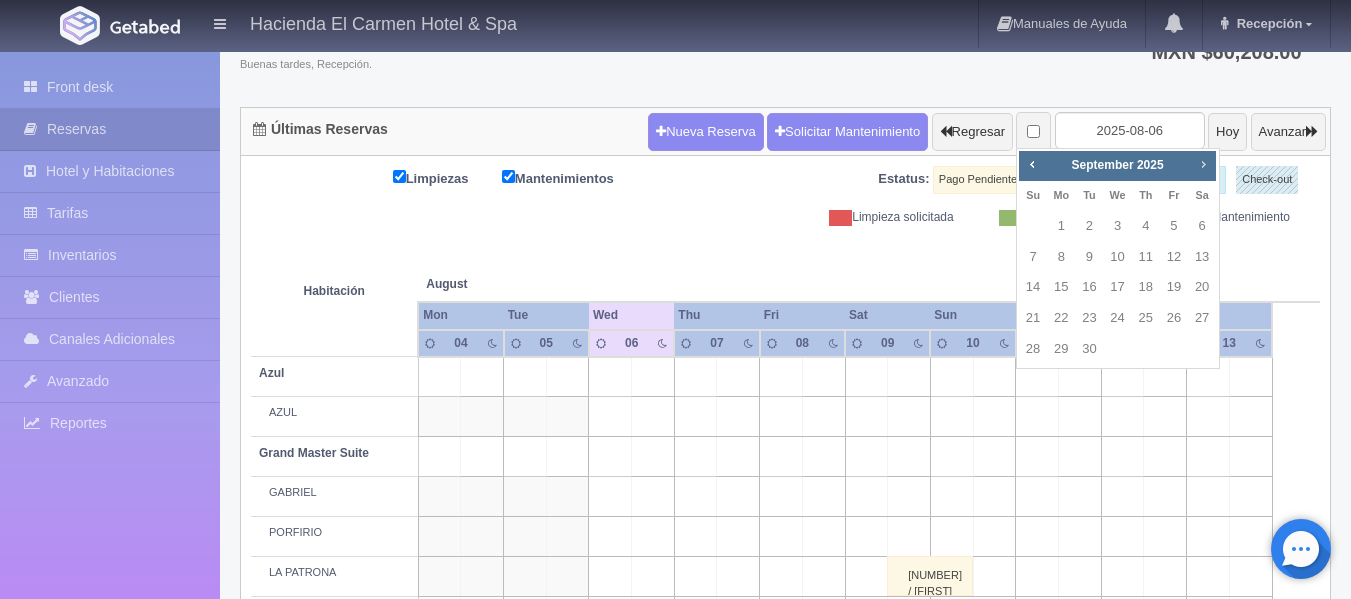 click on "Next" at bounding box center [1203, 164] 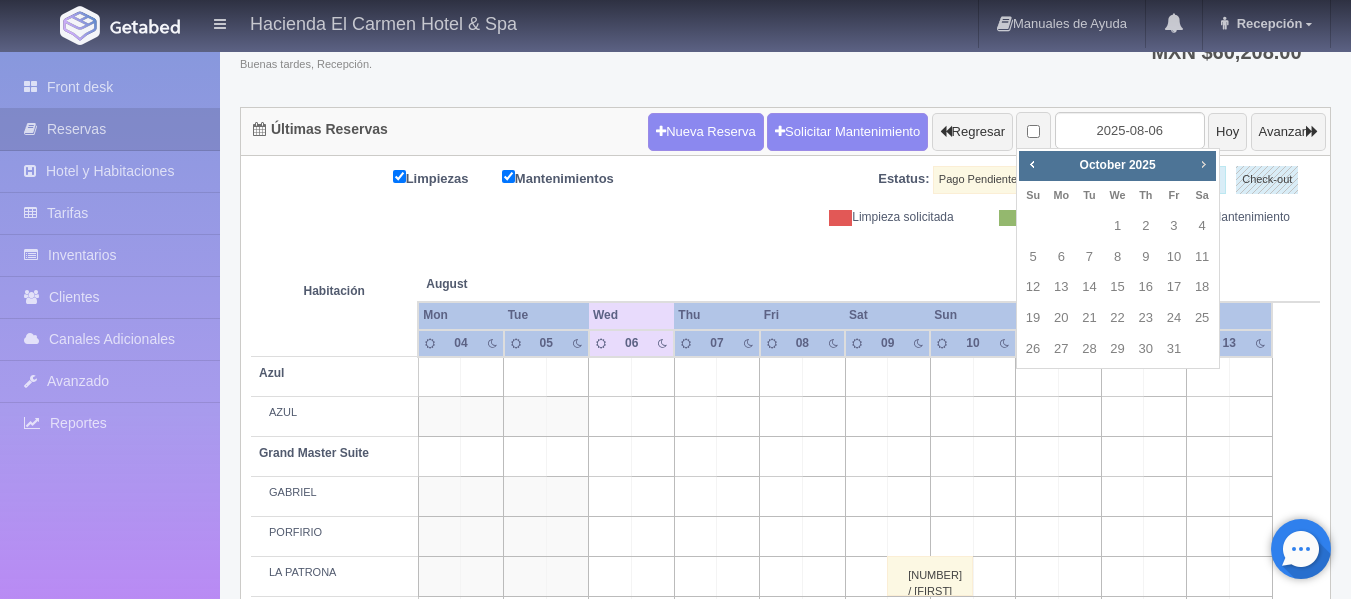 click on "Next" at bounding box center [1203, 164] 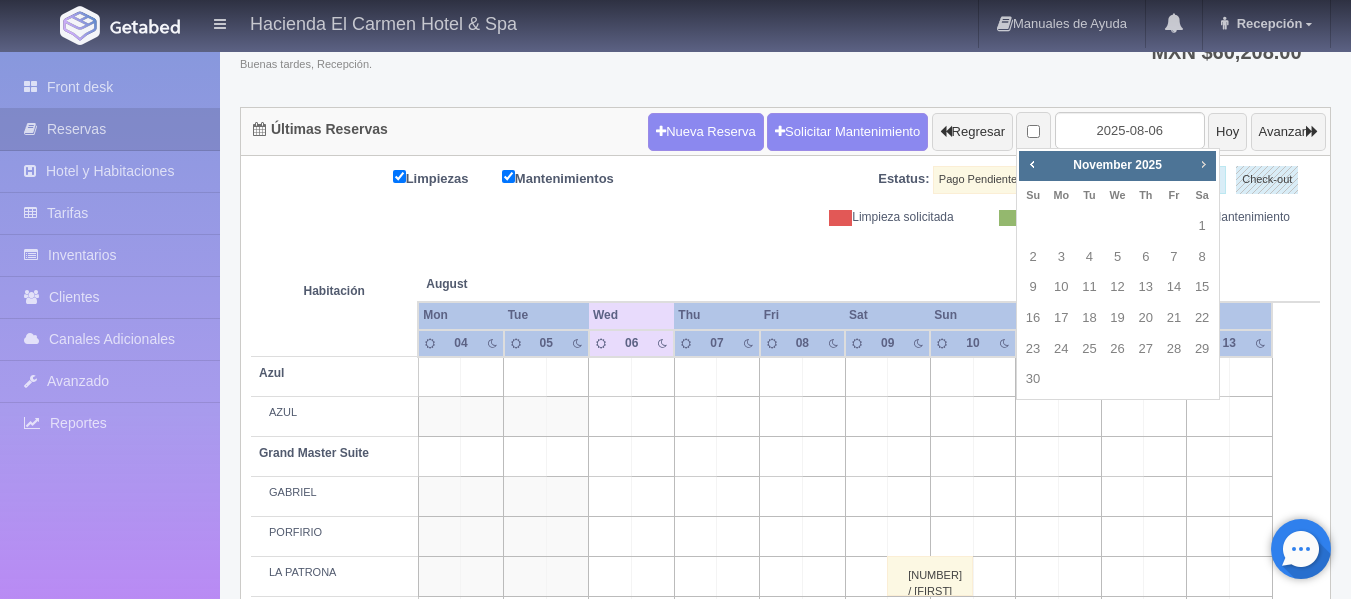 click on "Next" at bounding box center [1203, 164] 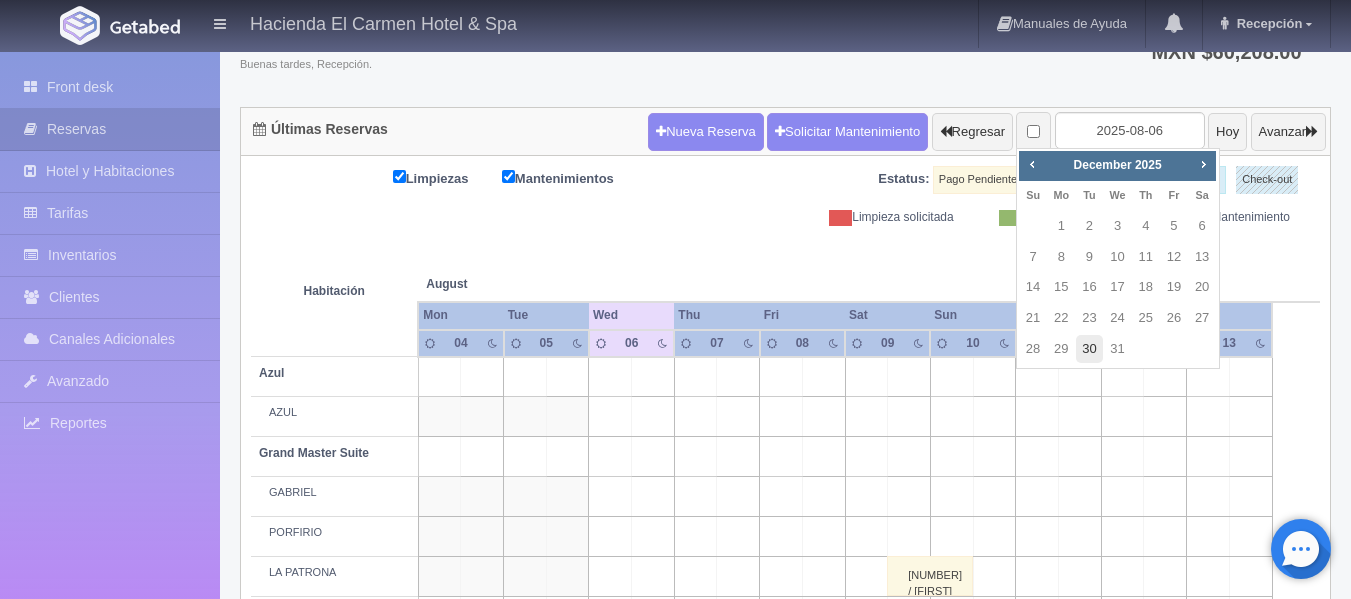 click on "30" at bounding box center (1089, 349) 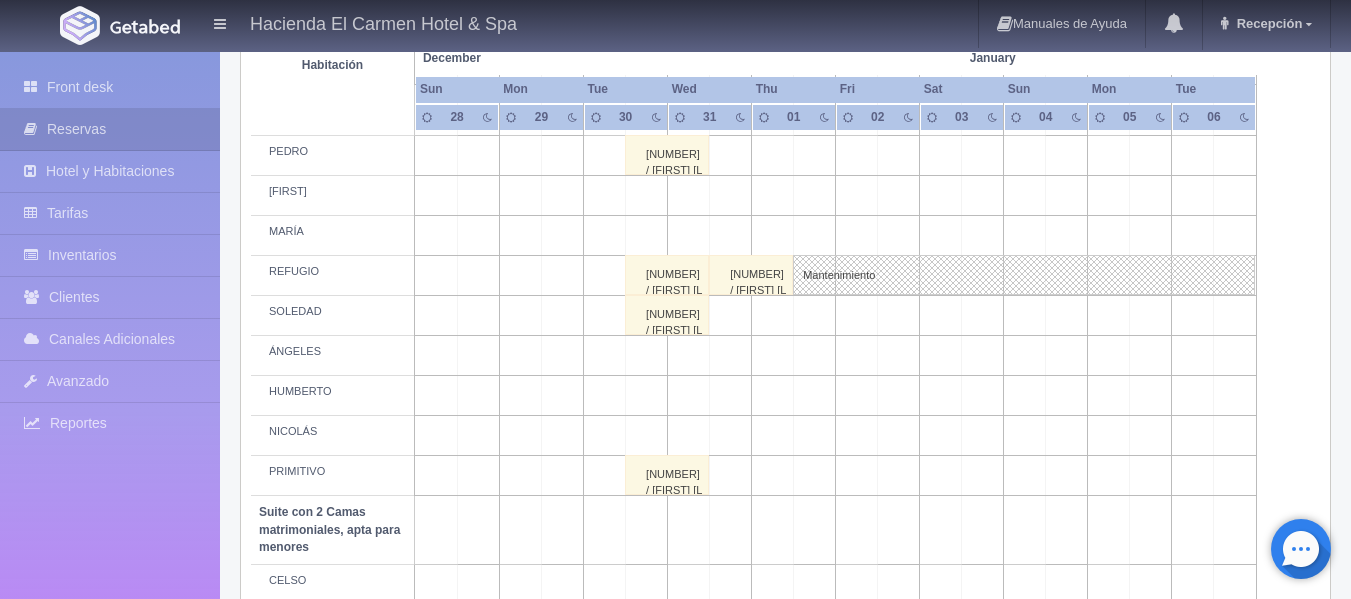 scroll, scrollTop: 940, scrollLeft: 0, axis: vertical 